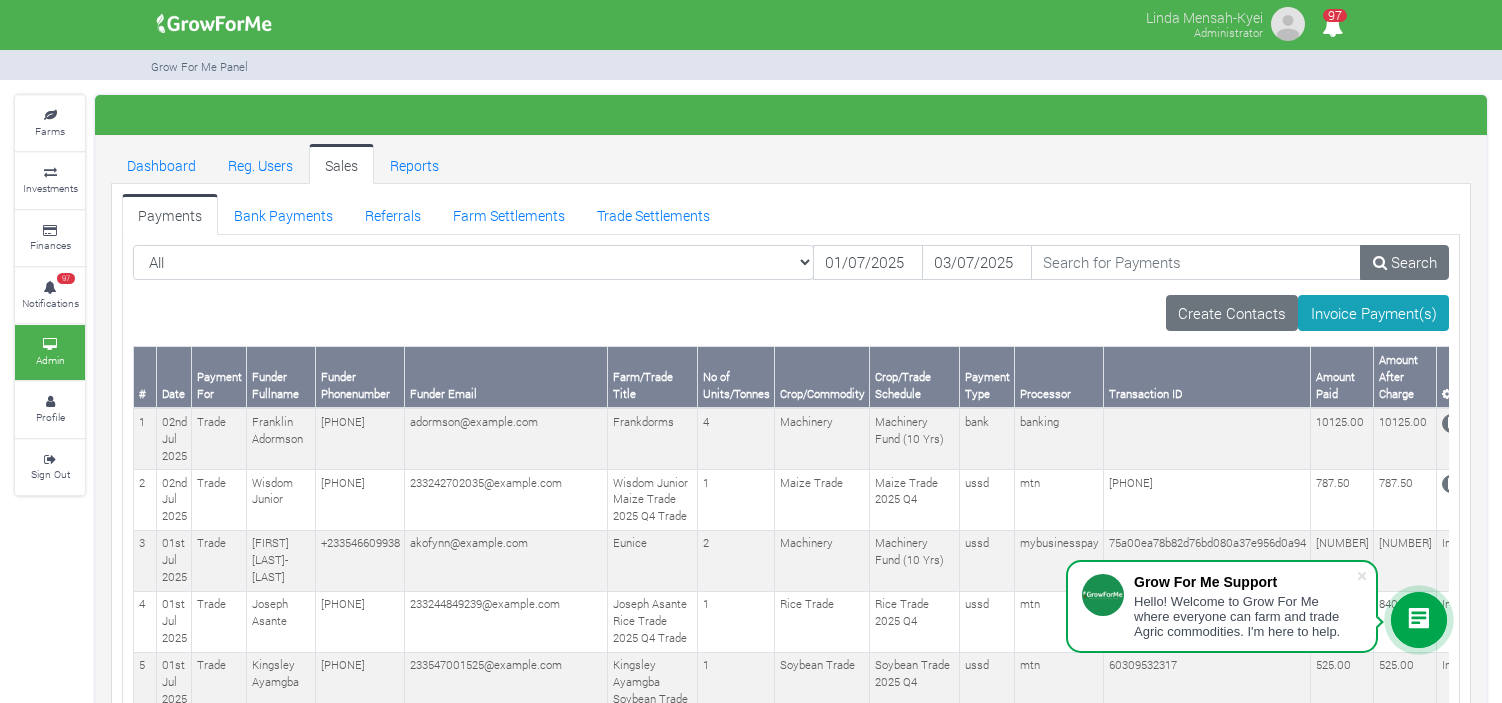 scroll, scrollTop: 0, scrollLeft: 0, axis: both 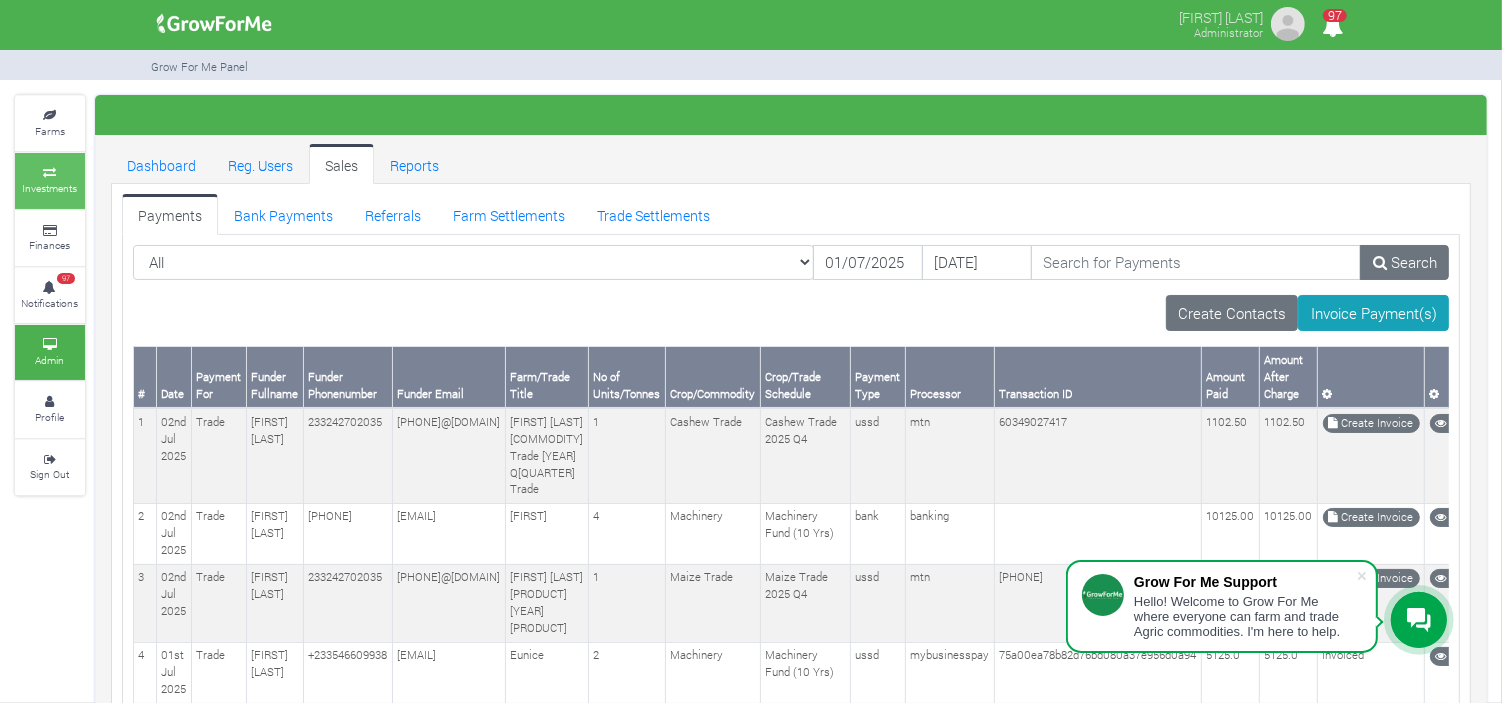 click on "Investments" at bounding box center [50, 188] 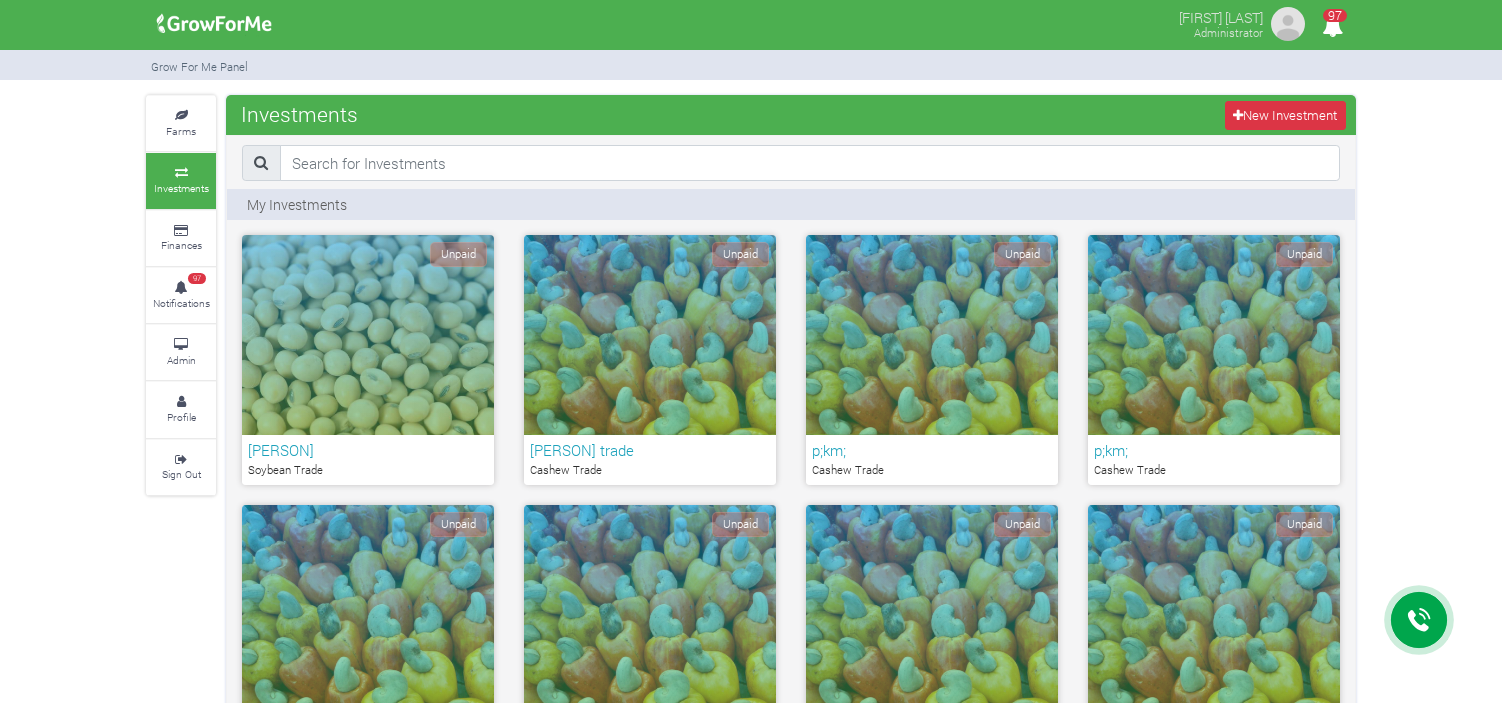 scroll, scrollTop: 0, scrollLeft: 0, axis: both 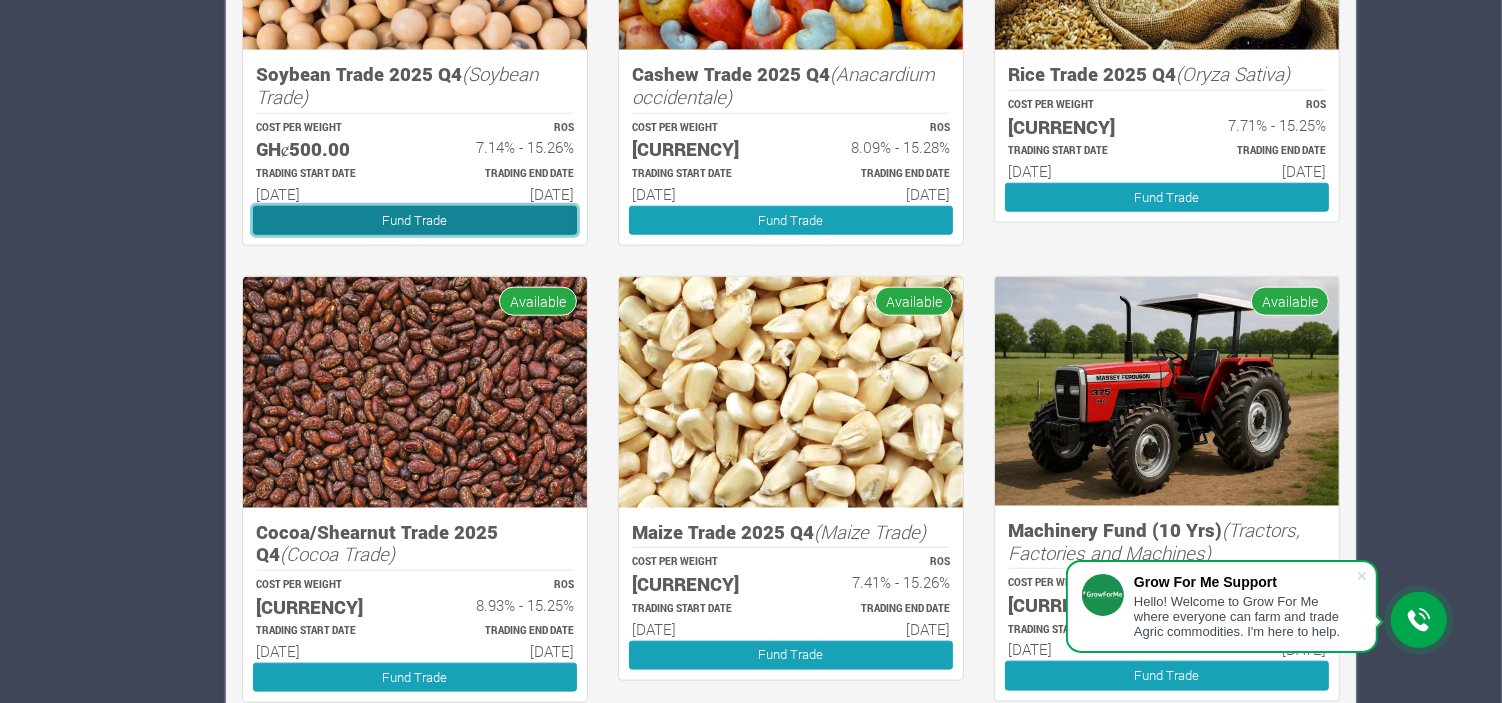 click on "Fund Trade" at bounding box center (415, 220) 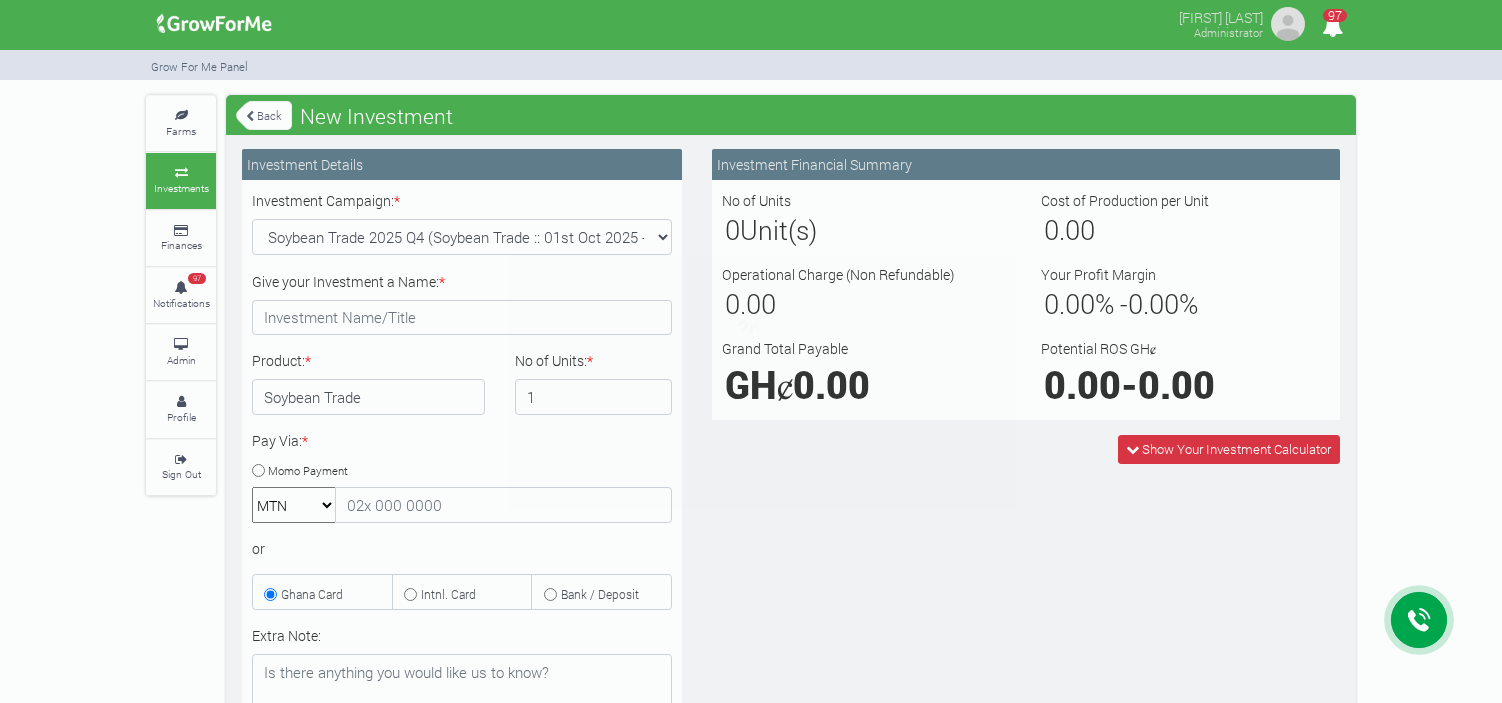 scroll, scrollTop: 0, scrollLeft: 0, axis: both 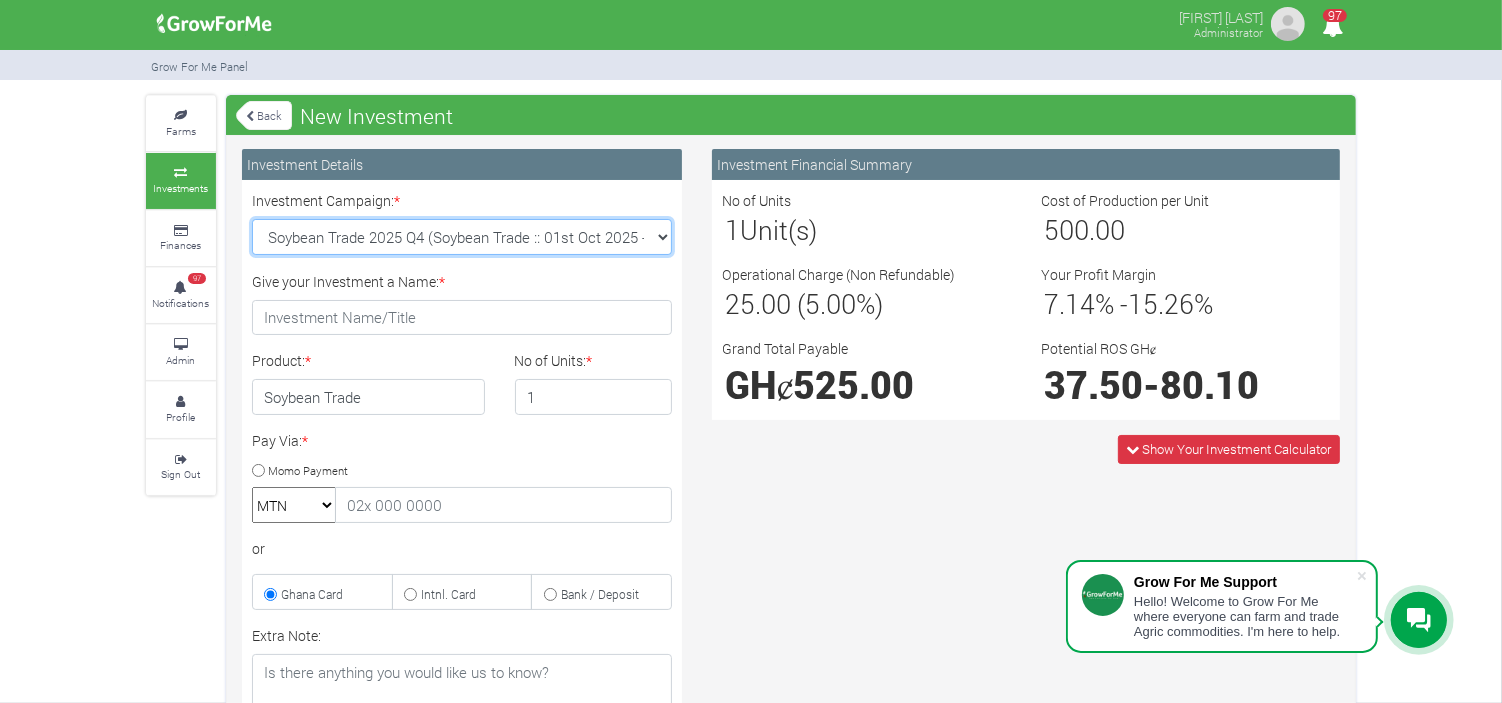 click on "Soybean Trade 2025 Q4 (Soybean Trade :: 01st Oct 2025 - 31st Mar 2026)
Maize Trade 2025 Q4 (Maize Trade :: 01st Oct 2025 - 31st Mar 2026)
Machinery Fund (10 Yrs) (Machinery :: 01st Jun 2025 - 01st Jun 2035)
Cashew Trade 2025 Q4 (Cashew Trade :: 01st Oct 2025 - 31st Mar 2026)" at bounding box center [462, 237] 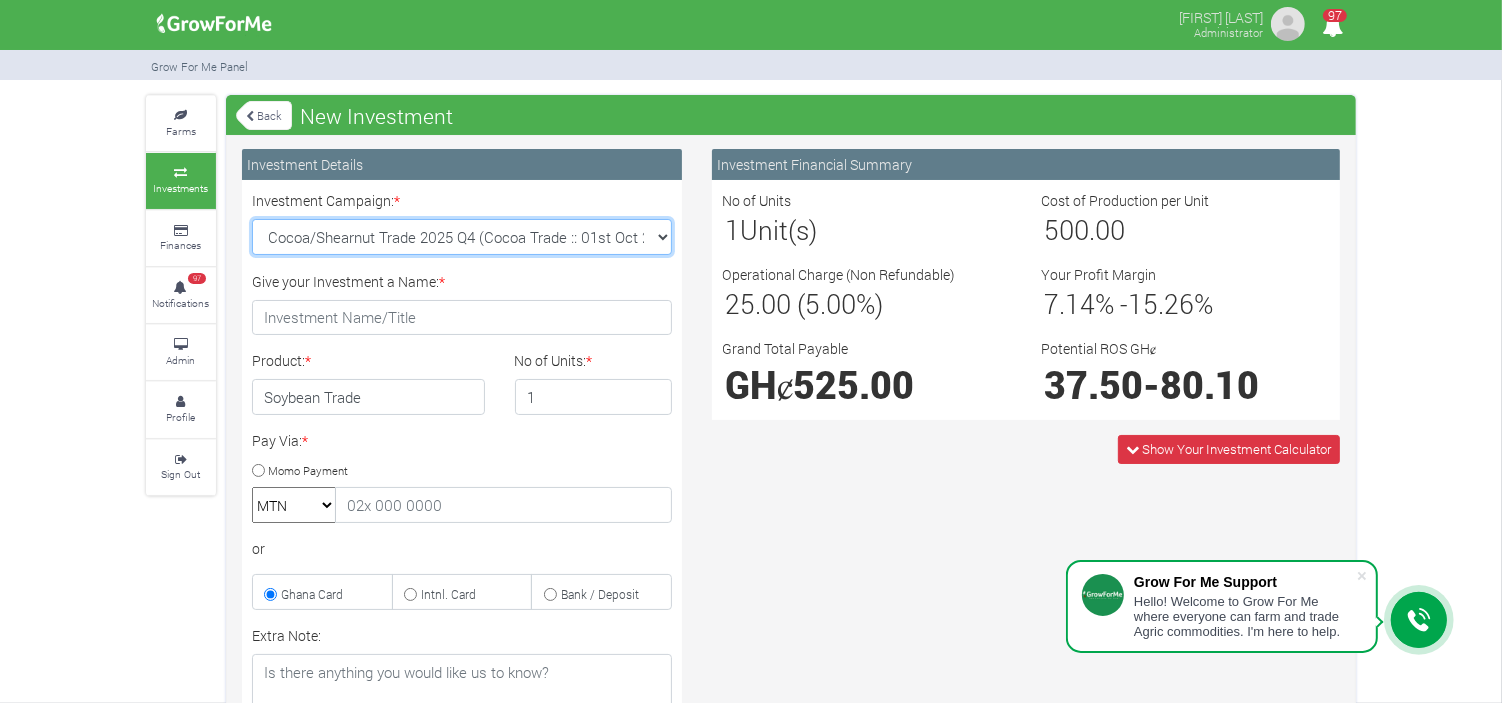 click on "Soybean Trade 2025 Q4 (Soybean Trade :: 01st Oct 2025 - 31st Mar 2026)
Maize Trade 2025 Q4 (Maize Trade :: 01st Oct 2025 - 31st Mar 2026)
Machinery Fund (10 Yrs) (Machinery :: 01st Jun 2025 - 01st Jun 2035)
Cashew Trade 2025 Q4 (Cashew Trade :: 01st Oct 2025 - 31st Mar 2026)" at bounding box center [462, 237] 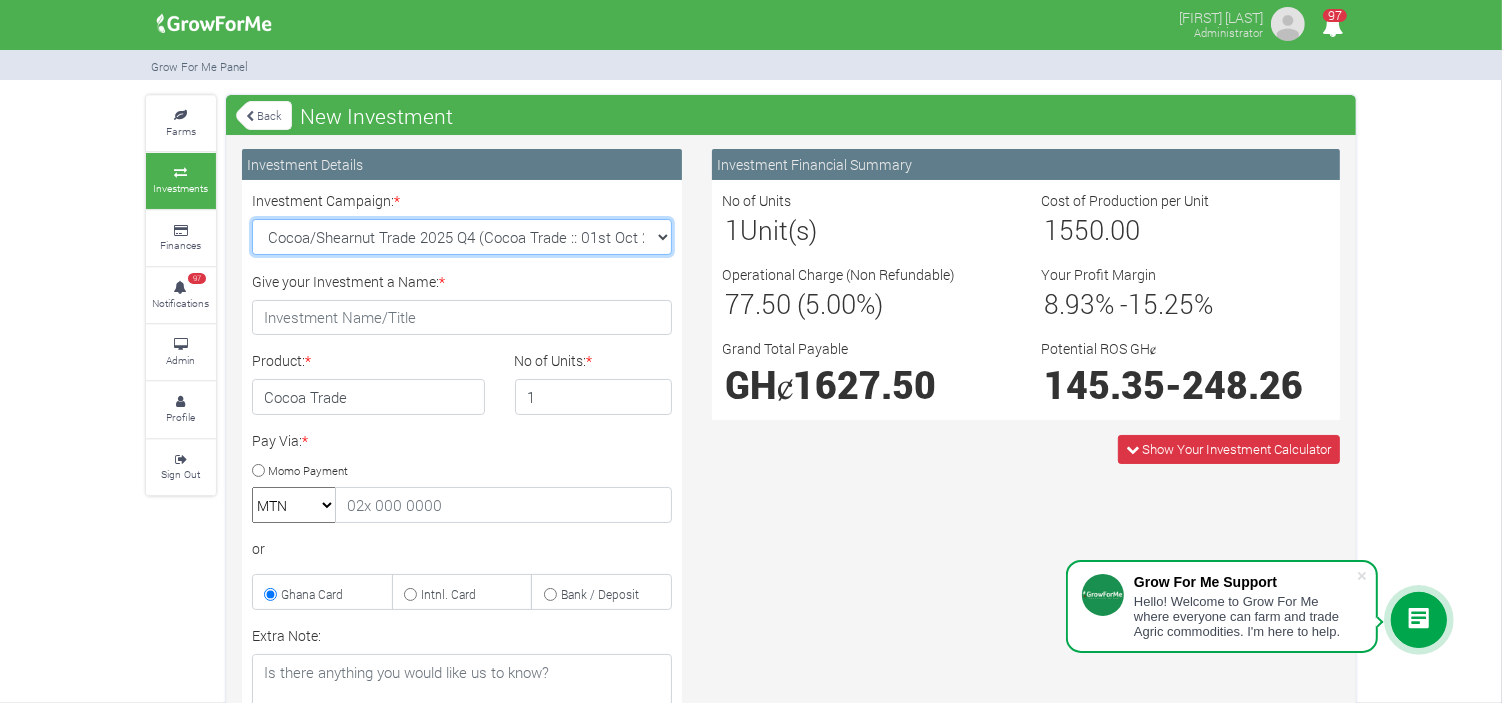 click on "Soybean Trade 2025 Q4 (Soybean Trade :: 01st Oct 2025 - 31st Mar 2026)
Maize Trade 2025 Q4 (Maize Trade :: 01st Oct 2025 - 31st Mar 2026)
Machinery Fund (10 Yrs) (Machinery :: 01st Jun 2025 - 01st Jun 2035)
Cashew Trade 2025 Q4 (Cashew Trade :: 01st Oct 2025 - 31st Mar 2026)" at bounding box center (462, 237) 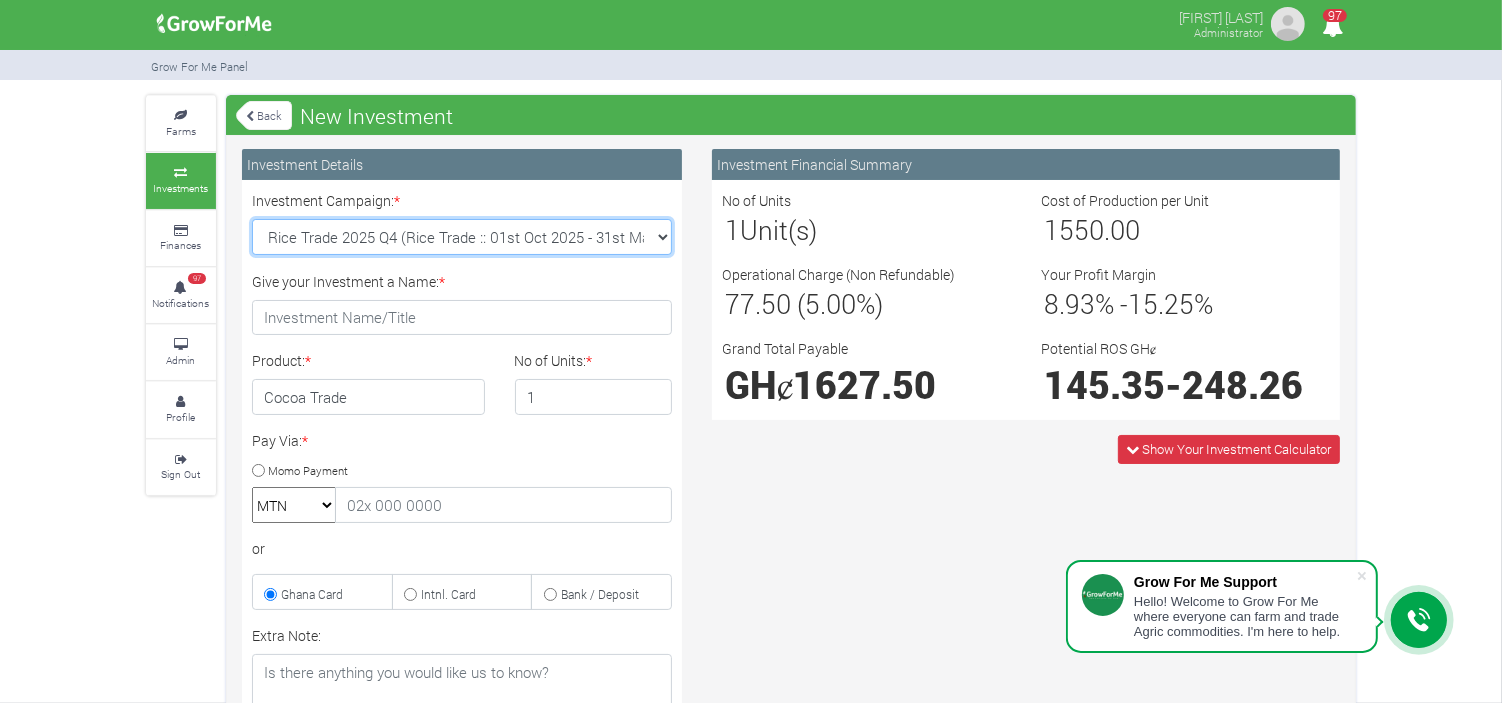 click on "Soybean Trade 2025 Q4 (Soybean Trade :: 01st Oct 2025 - 31st Mar 2026)
Maize Trade 2025 Q4 (Maize Trade :: 01st Oct 2025 - 31st Mar 2026)
Machinery Fund (10 Yrs) (Machinery :: 01st Jun 2025 - 01st Jun 2035)
Cashew Trade 2025 Q4 (Cashew Trade :: 01st Oct 2025 - 31st Mar 2026)" at bounding box center (462, 237) 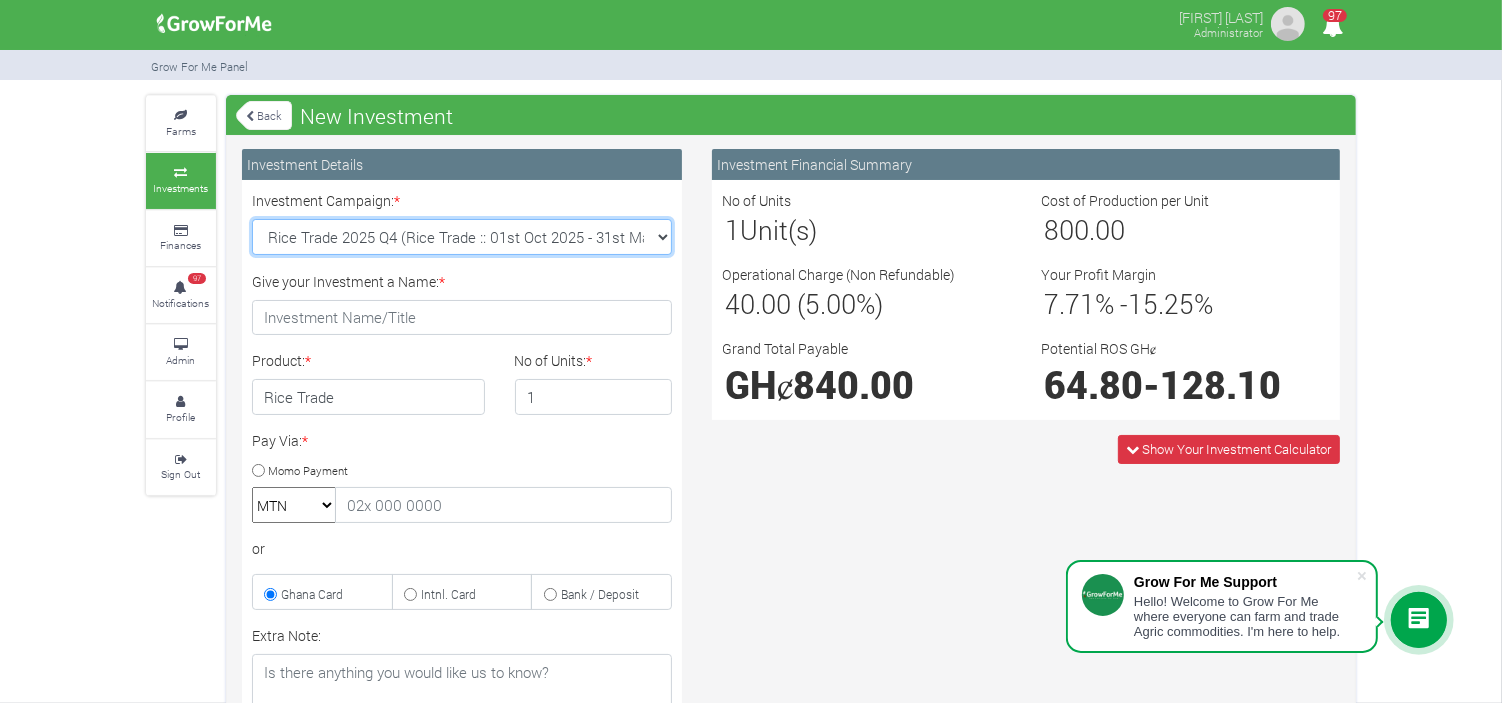 click on "Soybean Trade 2025 Q4 (Soybean Trade :: 01st Oct 2025 - 31st Mar 2026)
Maize Trade 2025 Q4 (Maize Trade :: 01st Oct 2025 - 31st Mar 2026)
Machinery Fund (10 Yrs) (Machinery :: 01st Jun 2025 - 01st Jun 2035)
Cashew Trade 2025 Q4 (Cashew Trade :: 01st Oct 2025 - 31st Mar 2026)" at bounding box center [462, 237] 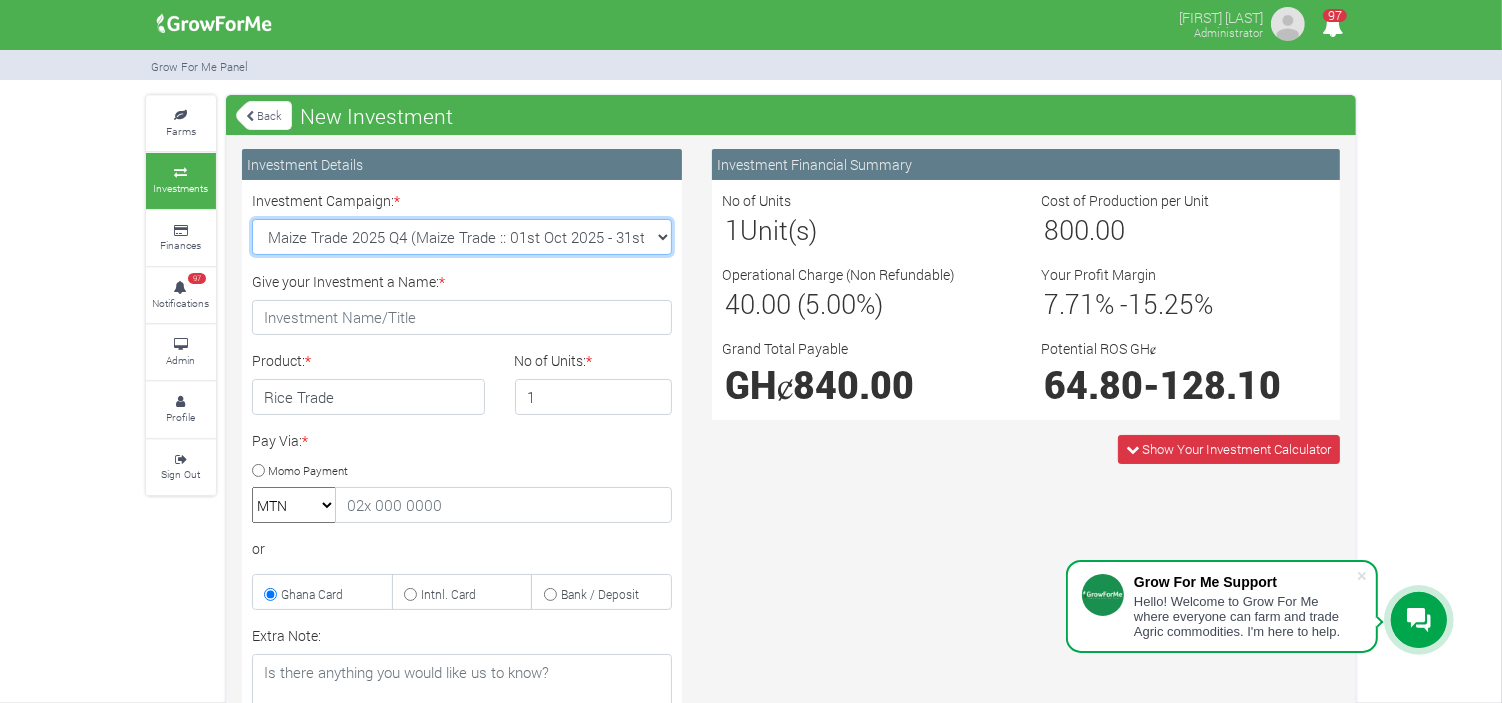 click on "Soybean Trade 2025 Q4 (Soybean Trade :: 01st Oct 2025 - 31st Mar 2026)
Maize Trade 2025 Q4 (Maize Trade :: 01st Oct 2025 - 31st Mar 2026)
Machinery Fund (10 Yrs) (Machinery :: 01st Jun 2025 - 01st Jun 2035)
Cashew Trade 2025 Q4 (Cashew Trade :: 01st Oct 2025 - 31st Mar 2026)" at bounding box center [462, 237] 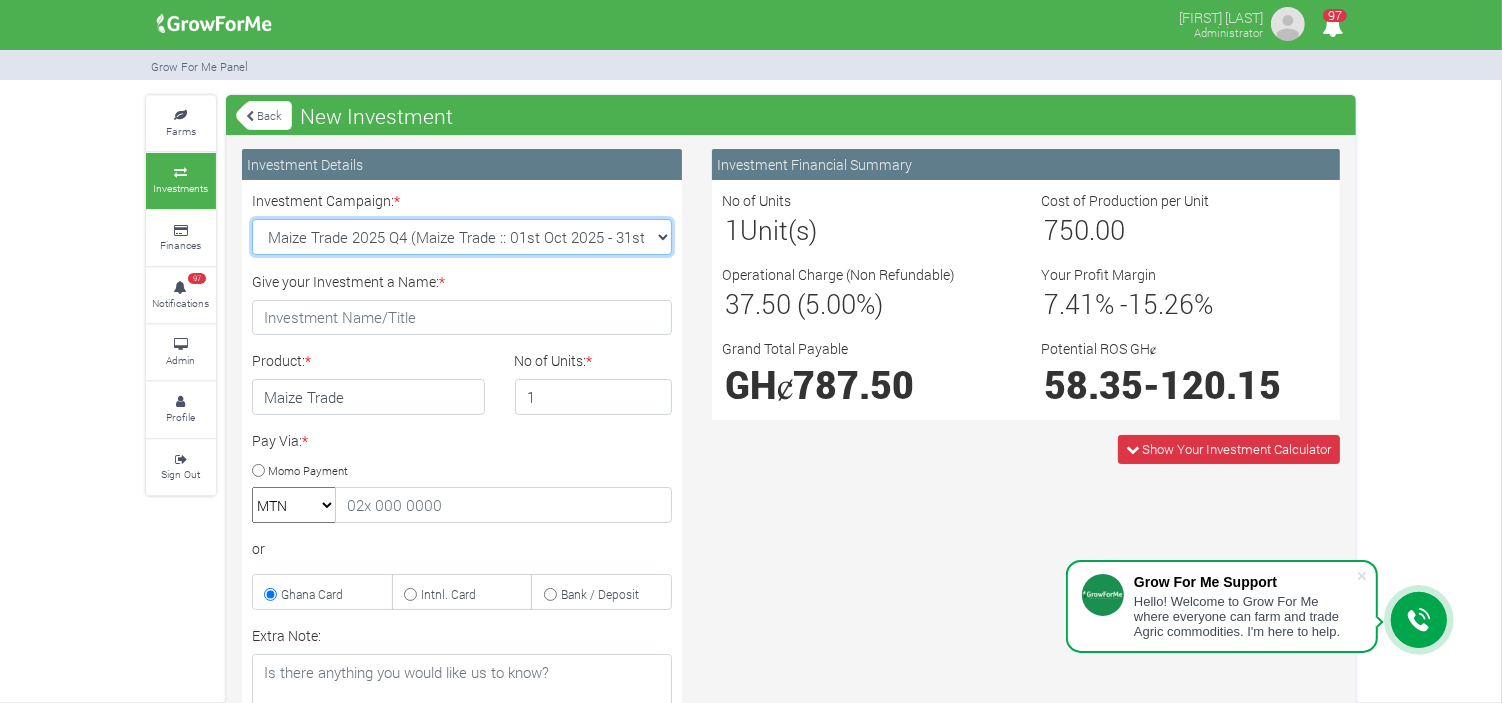 click on "Soybean Trade 2025 Q4 (Soybean Trade :: 01st Oct 2025 - 31st Mar 2026)
Maize Trade 2025 Q4 (Maize Trade :: 01st Oct 2025 - 31st Mar 2026)
Machinery Fund (10 Yrs) (Machinery :: 01st Jun 2025 - 01st Jun 2035)
Cashew Trade 2025 Q4 (Cashew Trade :: 01st Oct 2025 - 31st Mar 2026)" at bounding box center [462, 237] 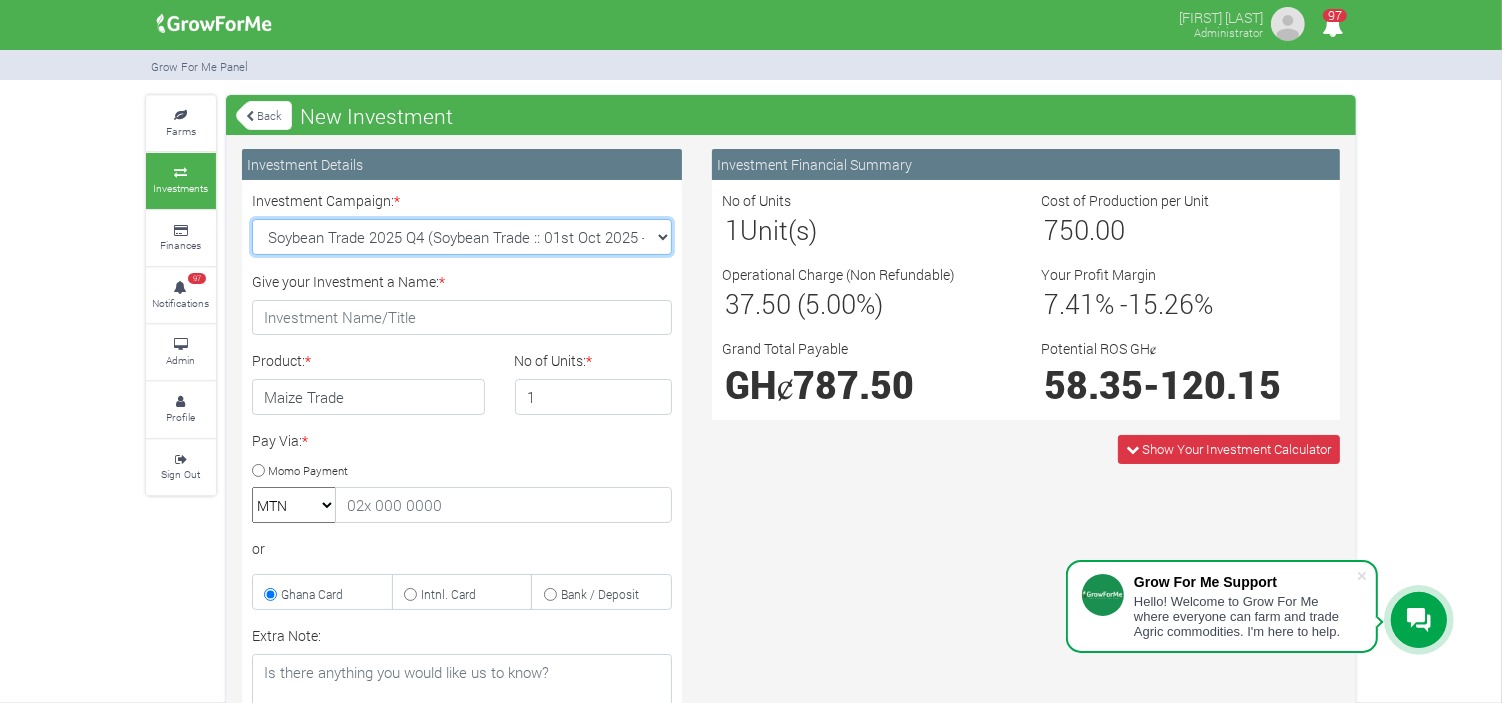 click on "Soybean Trade 2025 Q4 (Soybean Trade :: 01st Oct 2025 - 31st Mar 2026)
Maize Trade 2025 Q4 (Maize Trade :: 01st Oct 2025 - 31st Mar 2026)
Machinery Fund (10 Yrs) (Machinery :: 01st Jun 2025 - 01st Jun 2035)
Cashew Trade 2025 Q4 (Cashew Trade :: 01st Oct 2025 - 31st Mar 2026)" at bounding box center [462, 237] 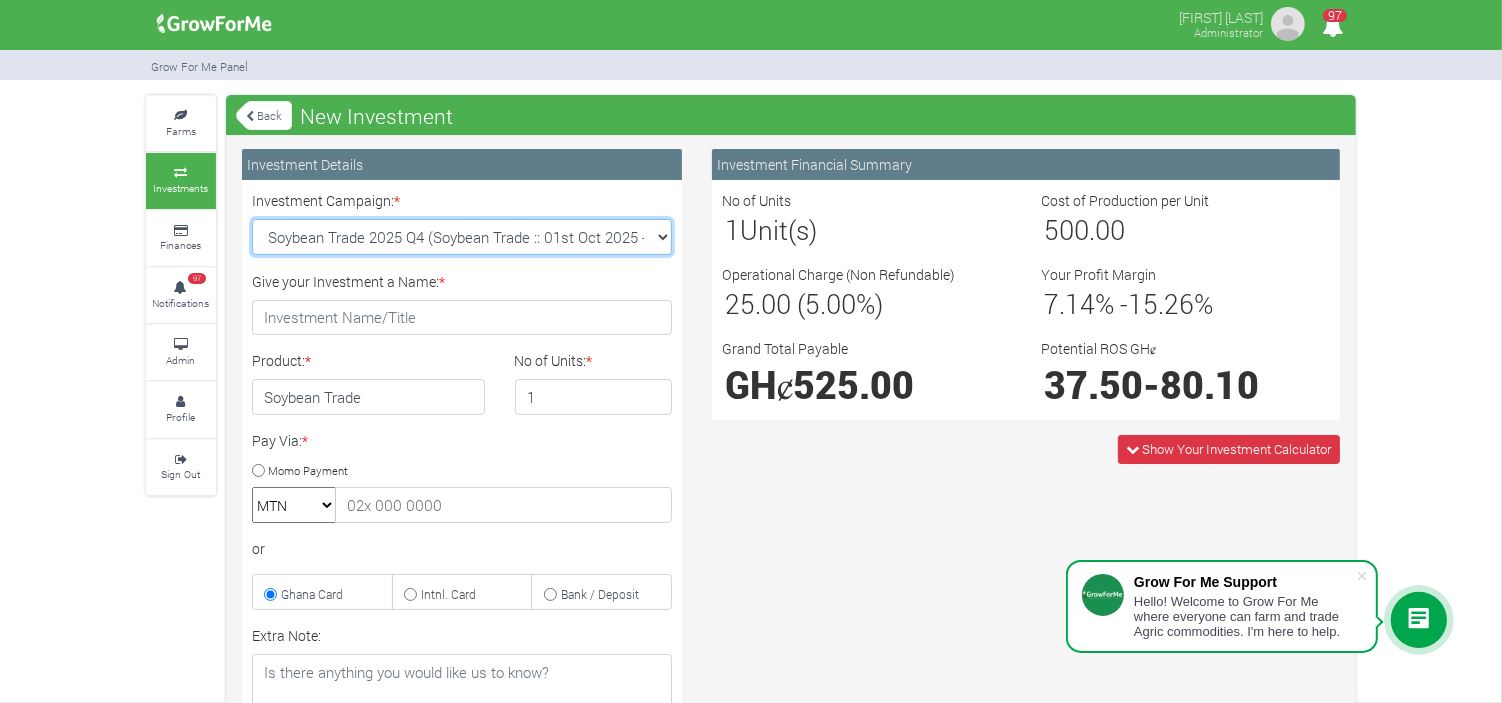 click on "Soybean Trade 2025 Q4 (Soybean Trade :: 01st Oct 2025 - 31st Mar 2026)
Maize Trade 2025 Q4 (Maize Trade :: 01st Oct 2025 - 31st Mar 2026)
Machinery Fund (10 Yrs) (Machinery :: 01st Jun 2025 - 01st Jun 2035)
Cashew Trade 2025 Q4 (Cashew Trade :: 01st Oct 2025 - 31st Mar 2026)" at bounding box center [462, 237] 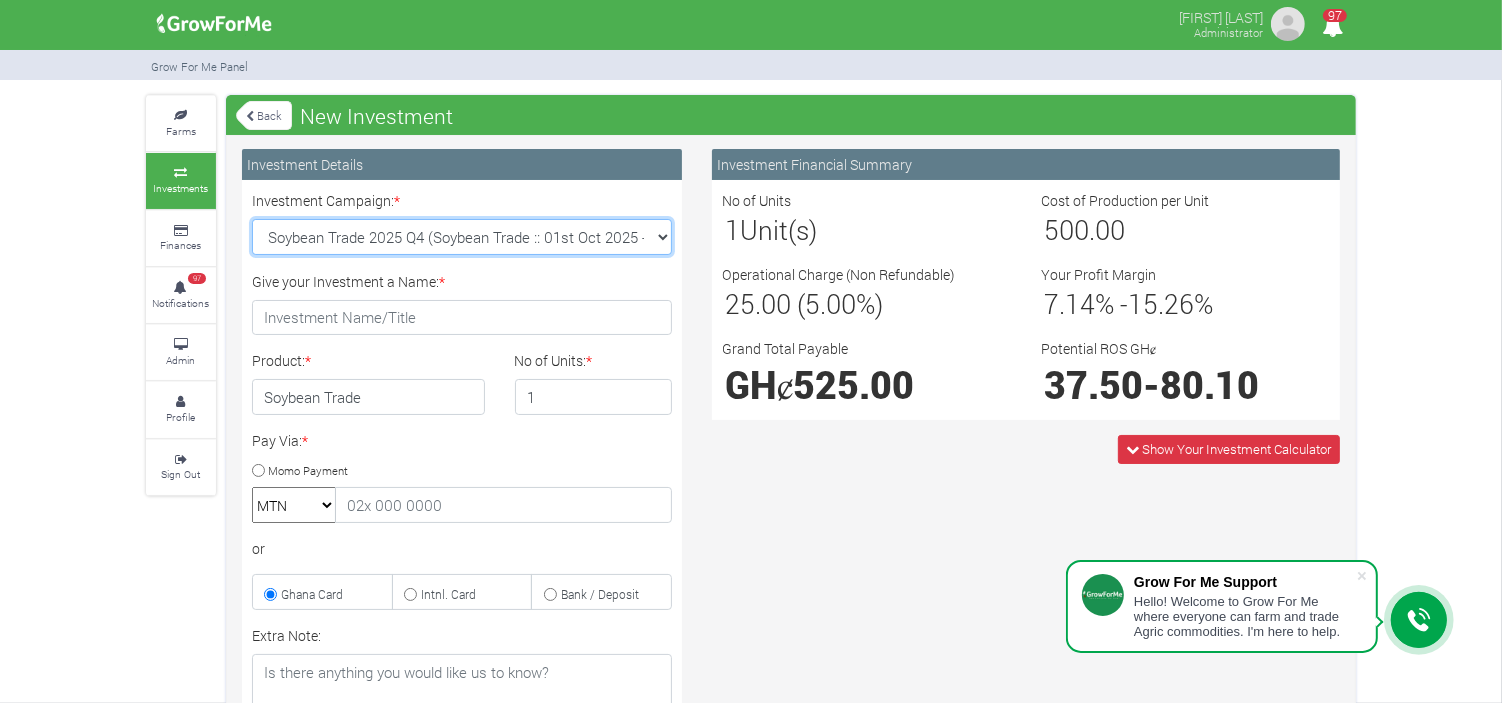 select on "42" 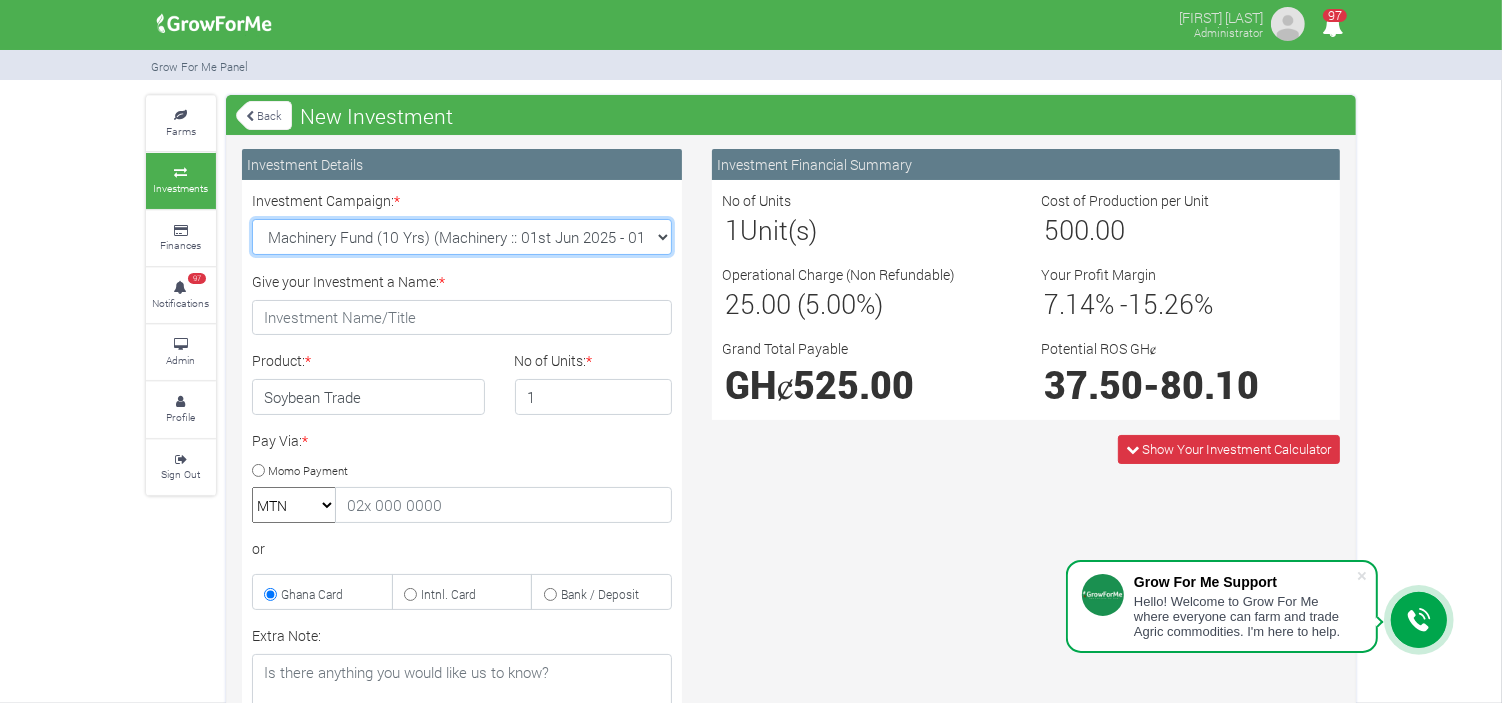 click on "Soybean Trade 2025 Q4 (Soybean Trade :: 01st Oct 2025 - 31st Mar 2026)
Maize Trade 2025 Q4 (Maize Trade :: 01st Oct 2025 - 31st Mar 2026)
Machinery Fund (10 Yrs) (Machinery :: 01st Jun 2025 - 01st Jun 2035)
Cashew Trade 2025 Q4 (Cashew Trade :: 01st Oct 2025 - 31st Mar 2026)" at bounding box center (462, 237) 